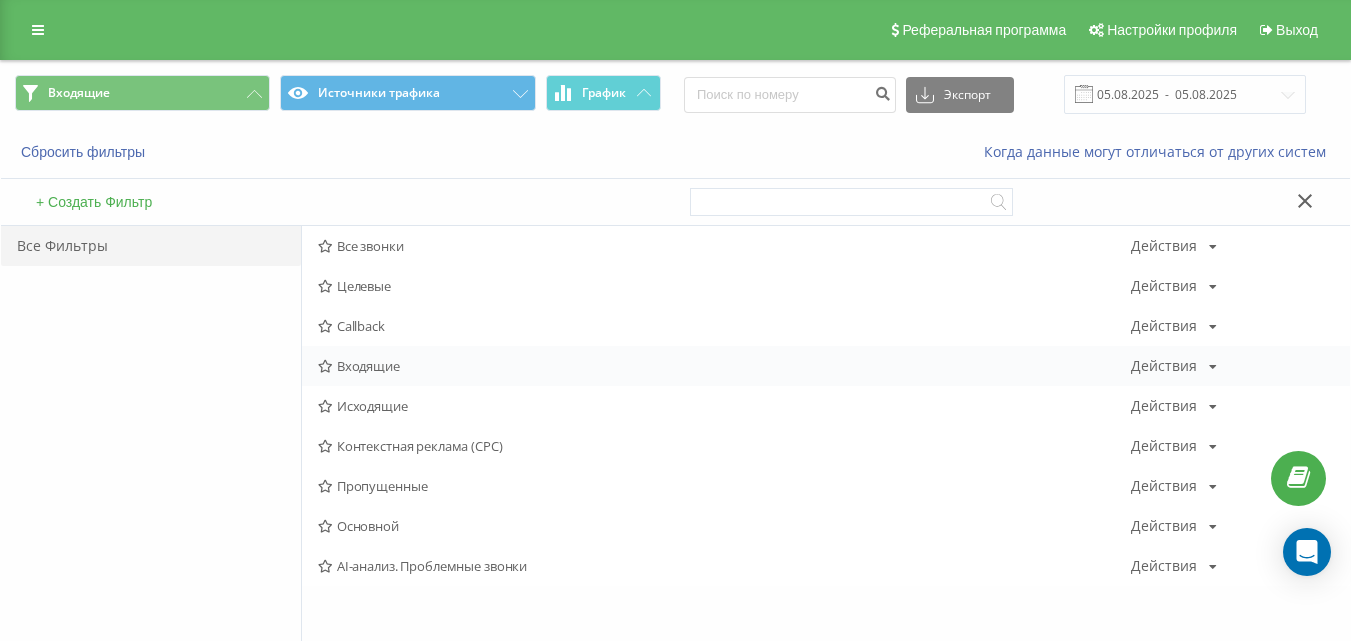 scroll, scrollTop: 0, scrollLeft: 0, axis: both 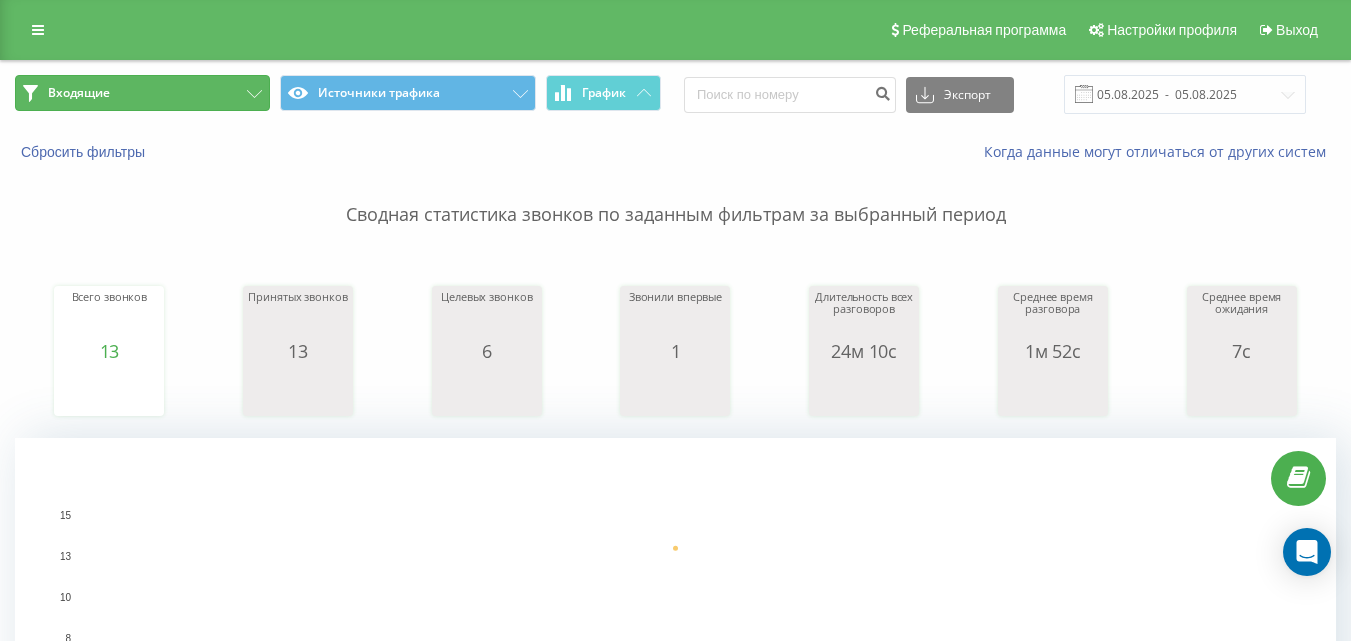 click on "Входящие" at bounding box center [142, 93] 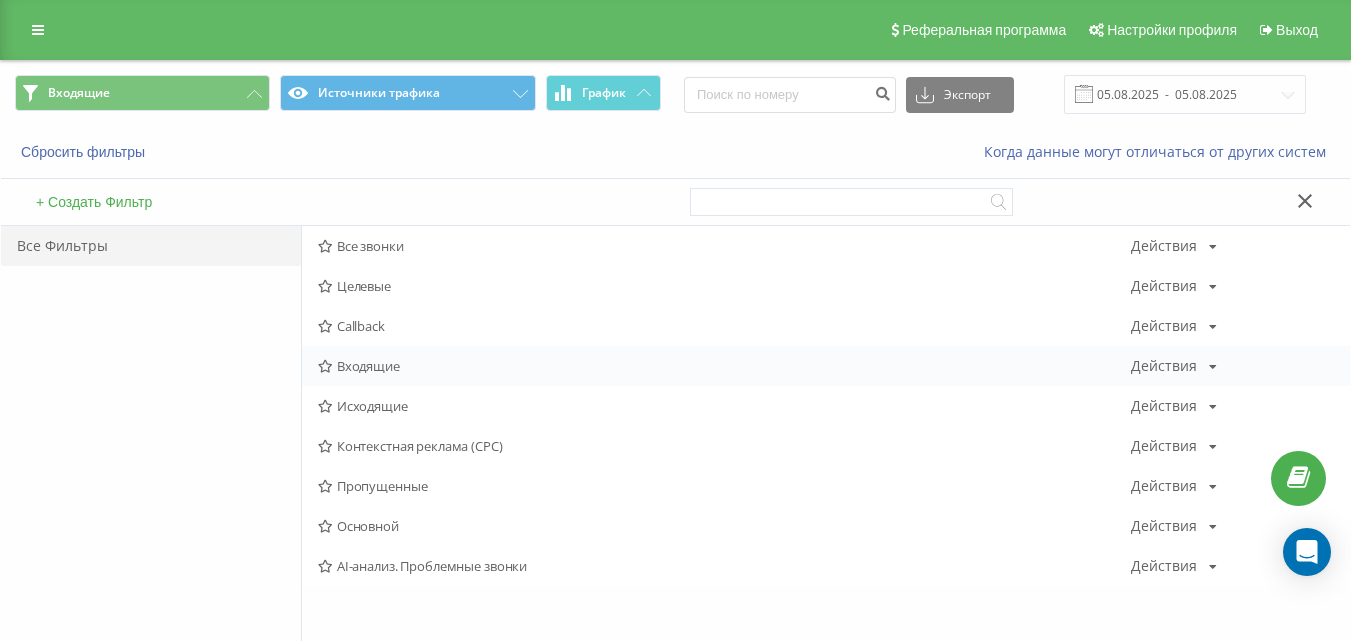 click on "Входящие Действия Редактировать Копировать Удалить По умолчанию Поделиться" at bounding box center (826, 366) 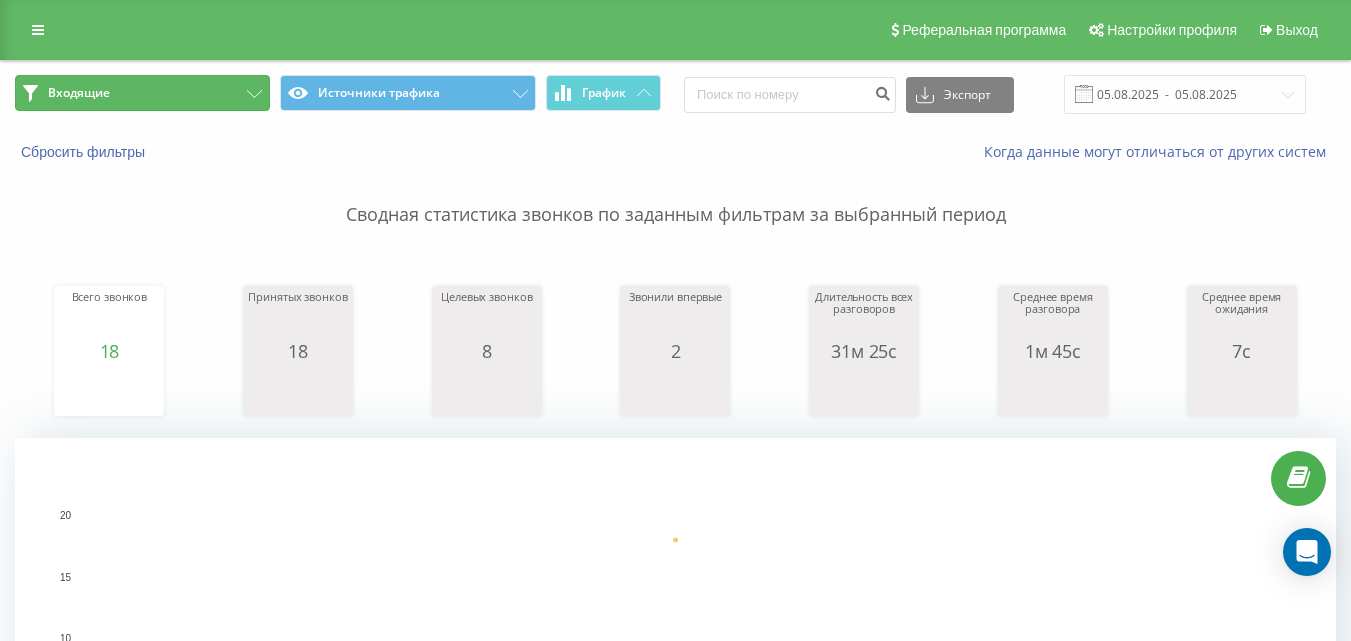 click on "Входящие" at bounding box center (142, 93) 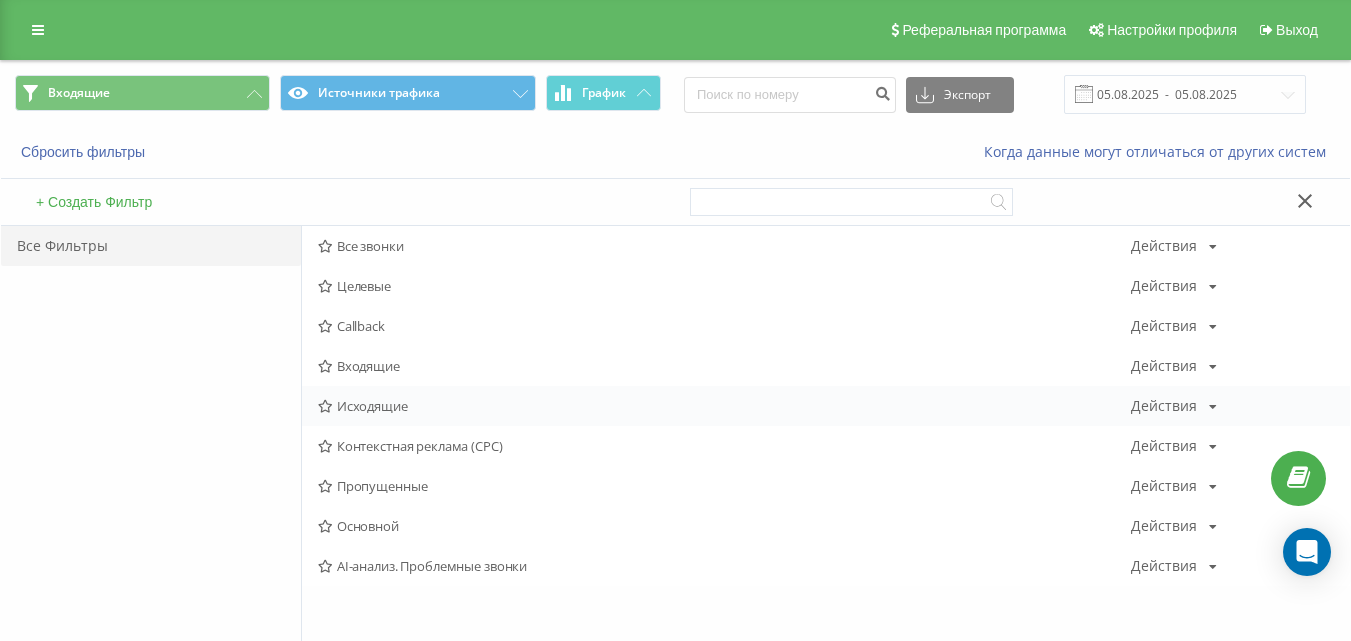 click on "Исходящие" at bounding box center (724, 406) 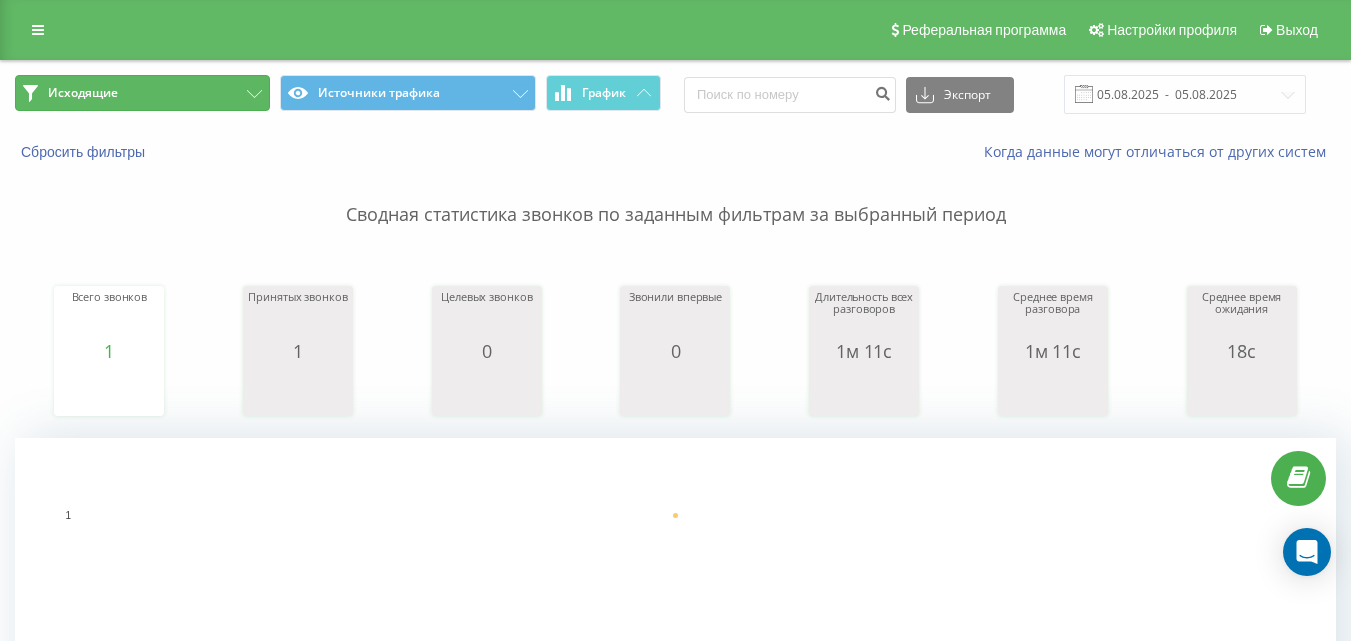 click on "Исходящие" at bounding box center [142, 93] 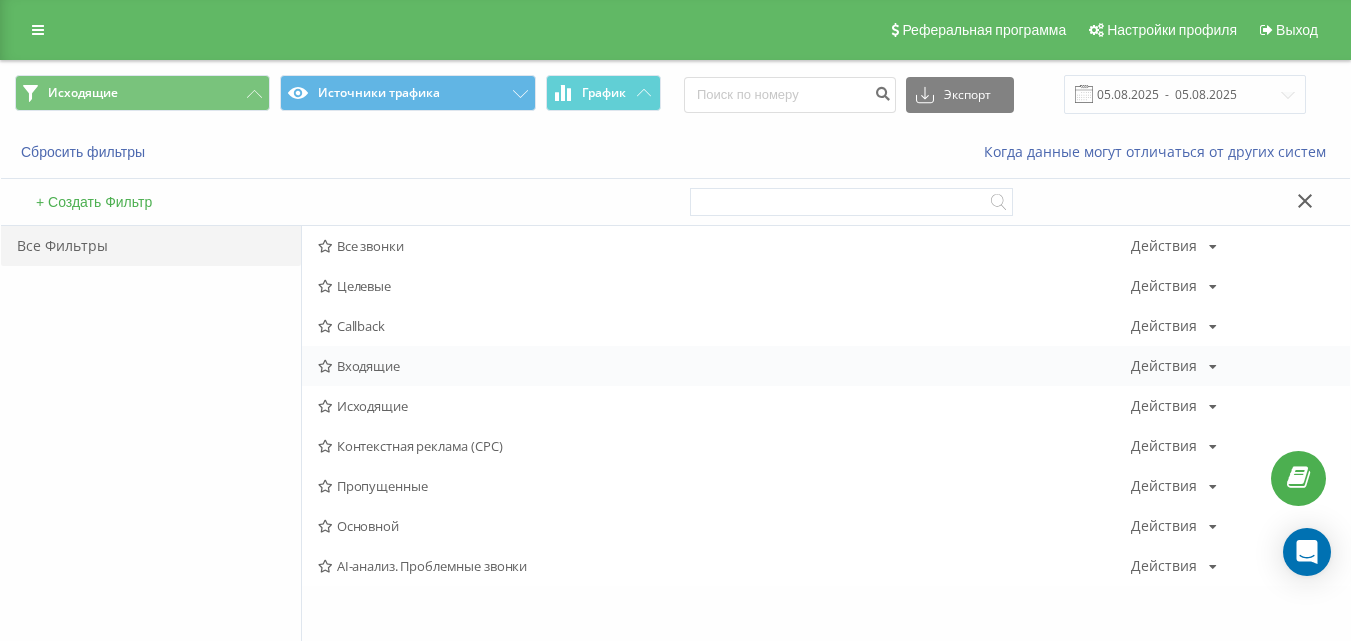 click on "Входящие" at bounding box center [724, 366] 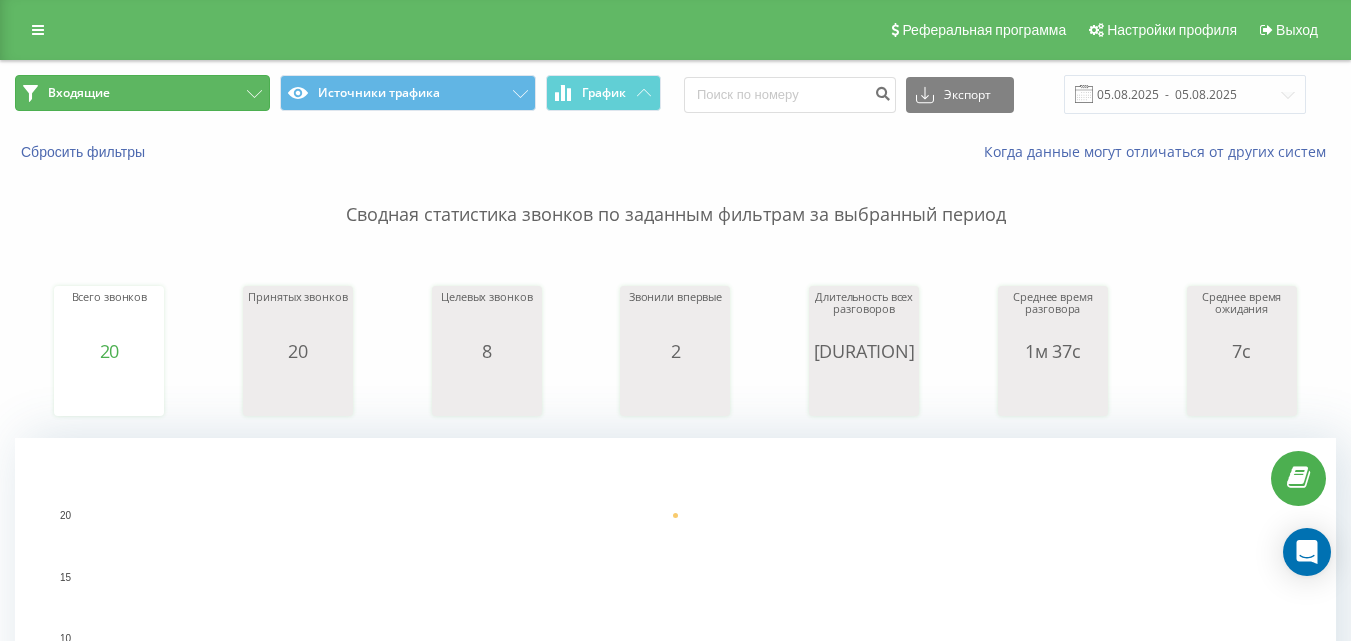 click on "Входящие" at bounding box center [142, 93] 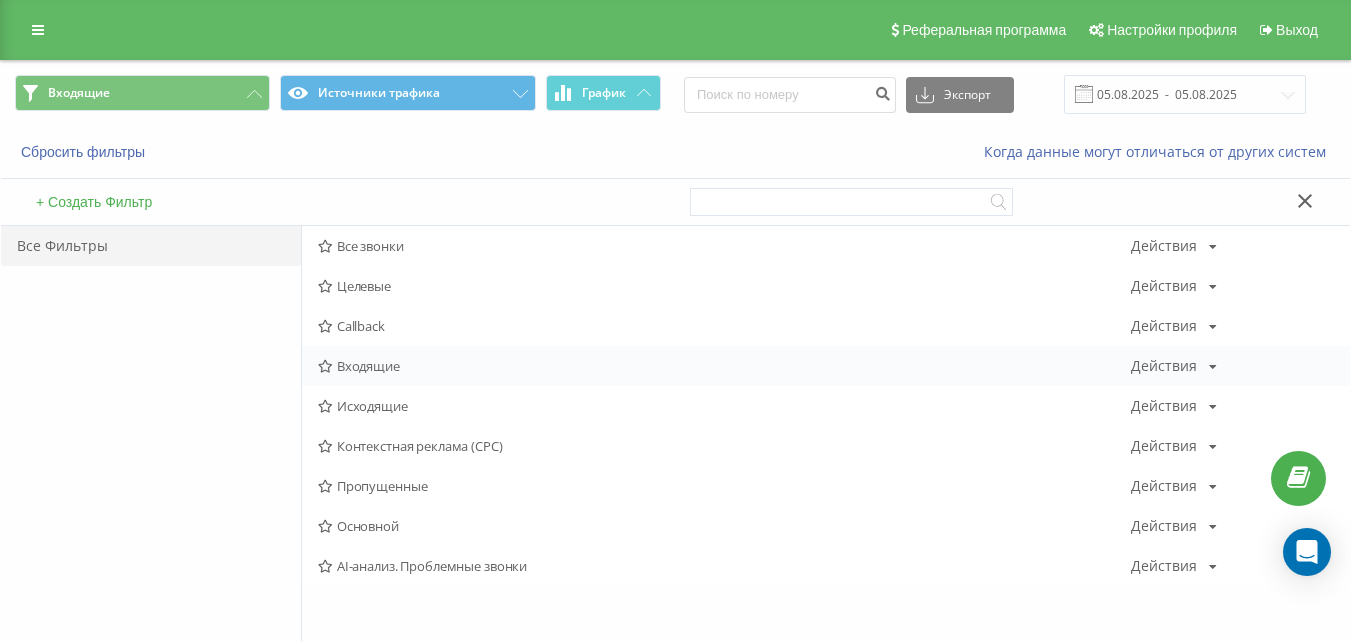 click on "Входящие" at bounding box center (724, 366) 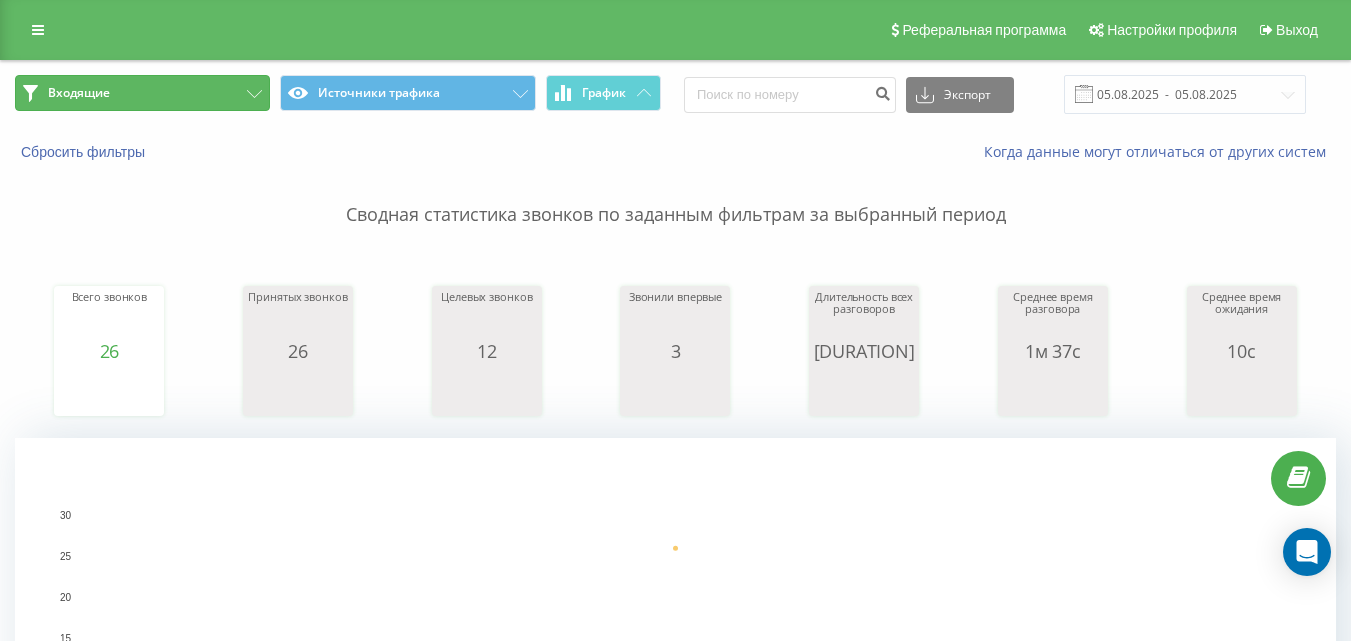 click 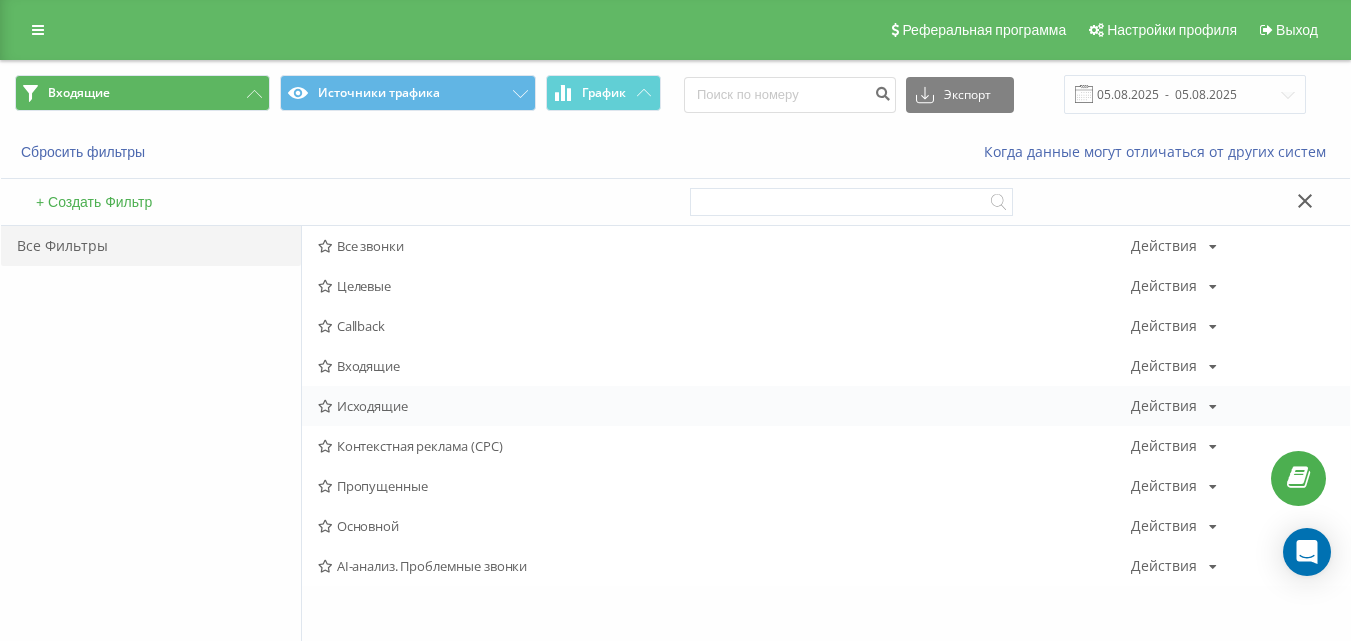 click on "Исходящие" at bounding box center (724, 406) 